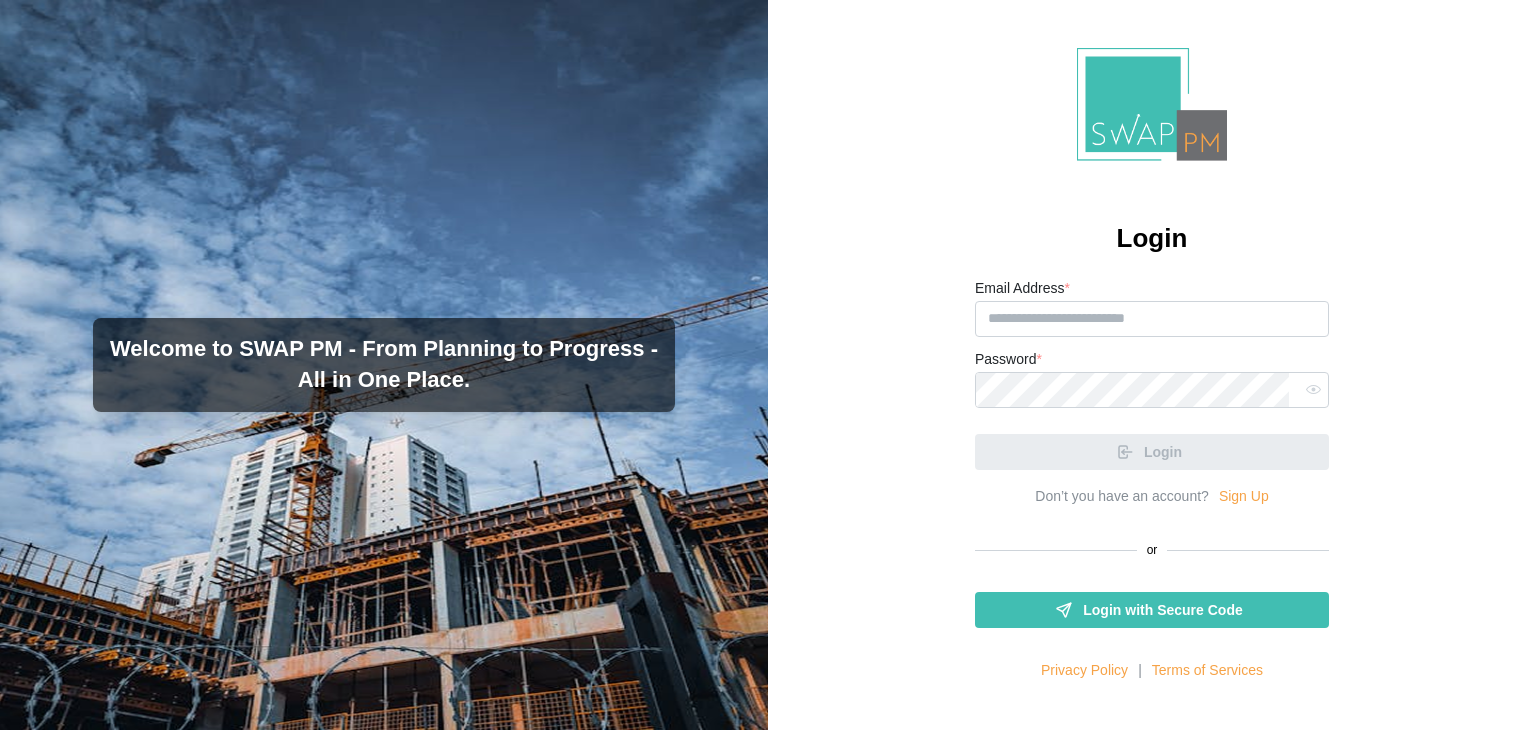 scroll, scrollTop: 0, scrollLeft: 0, axis: both 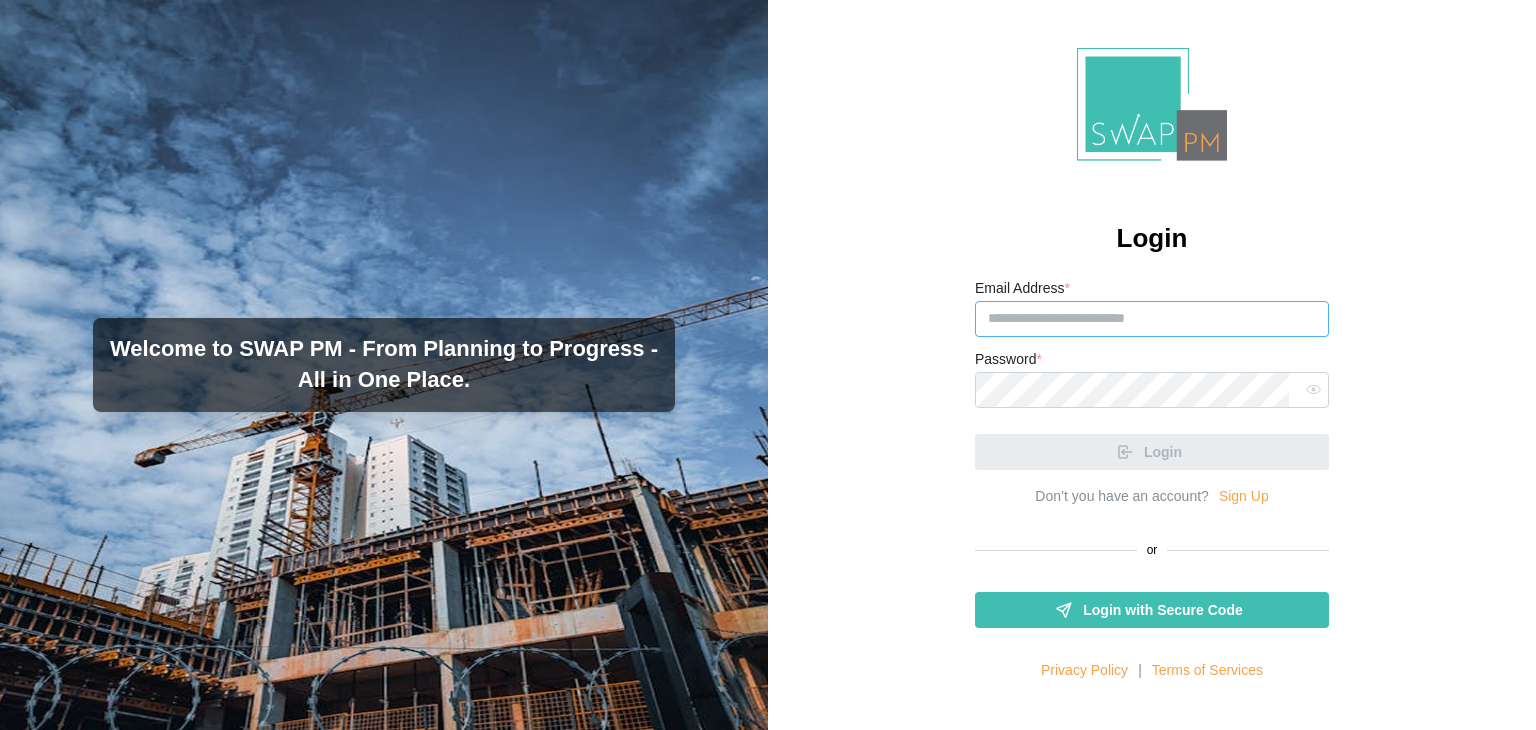 click on "Email Address  *" at bounding box center (1152, 319) 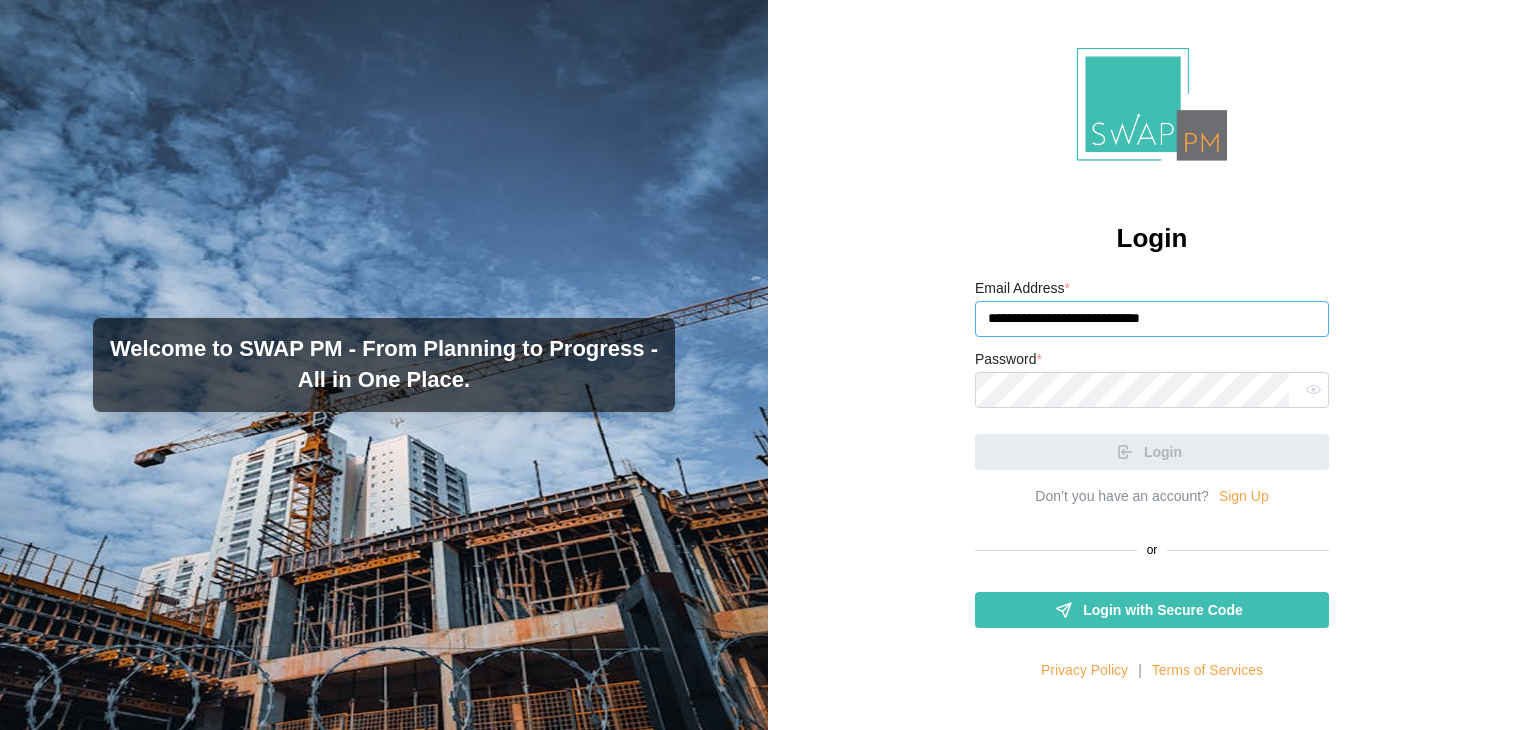 click on "**********" at bounding box center (1152, 319) 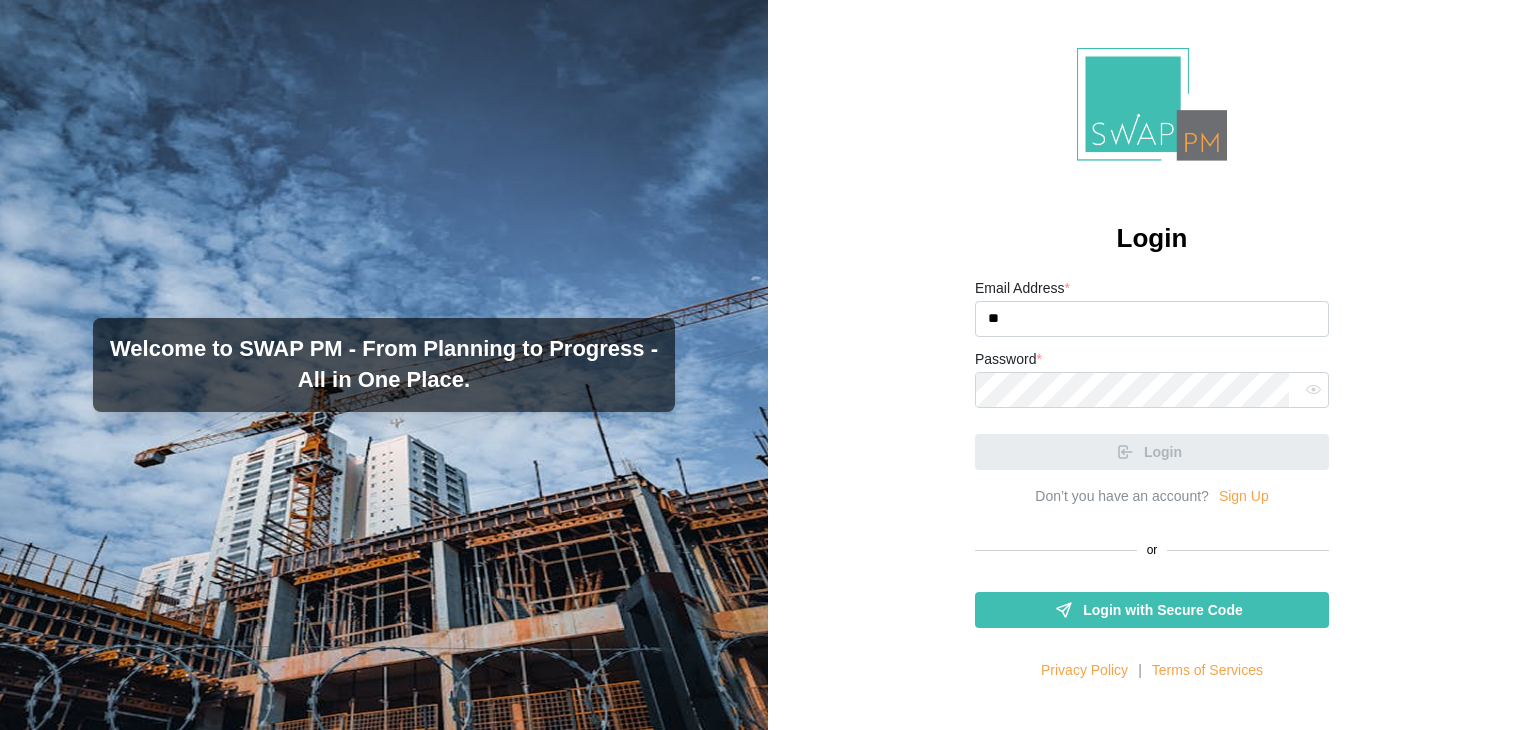 type on "**" 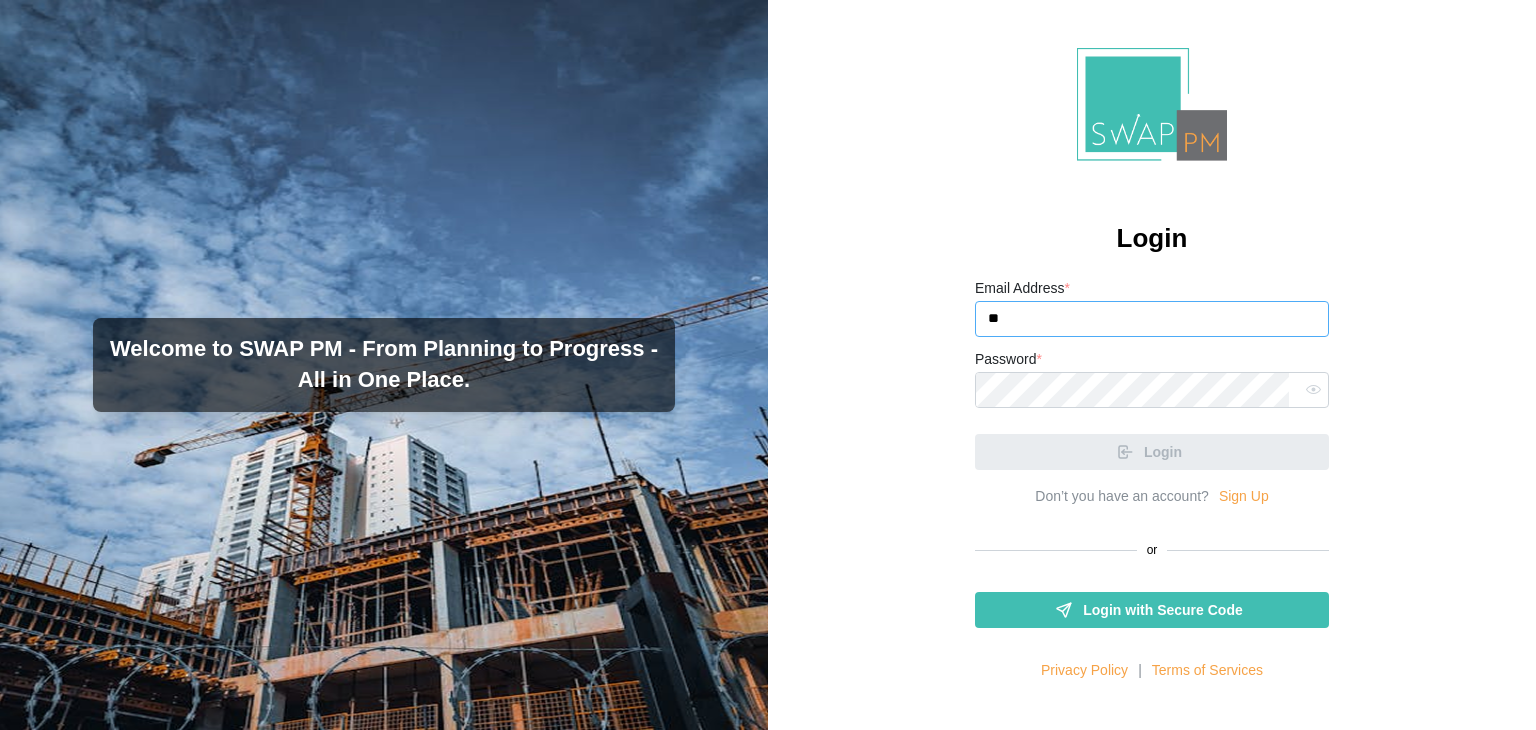 drag, startPoint x: 1000, startPoint y: 314, endPoint x: 976, endPoint y: 314, distance: 24 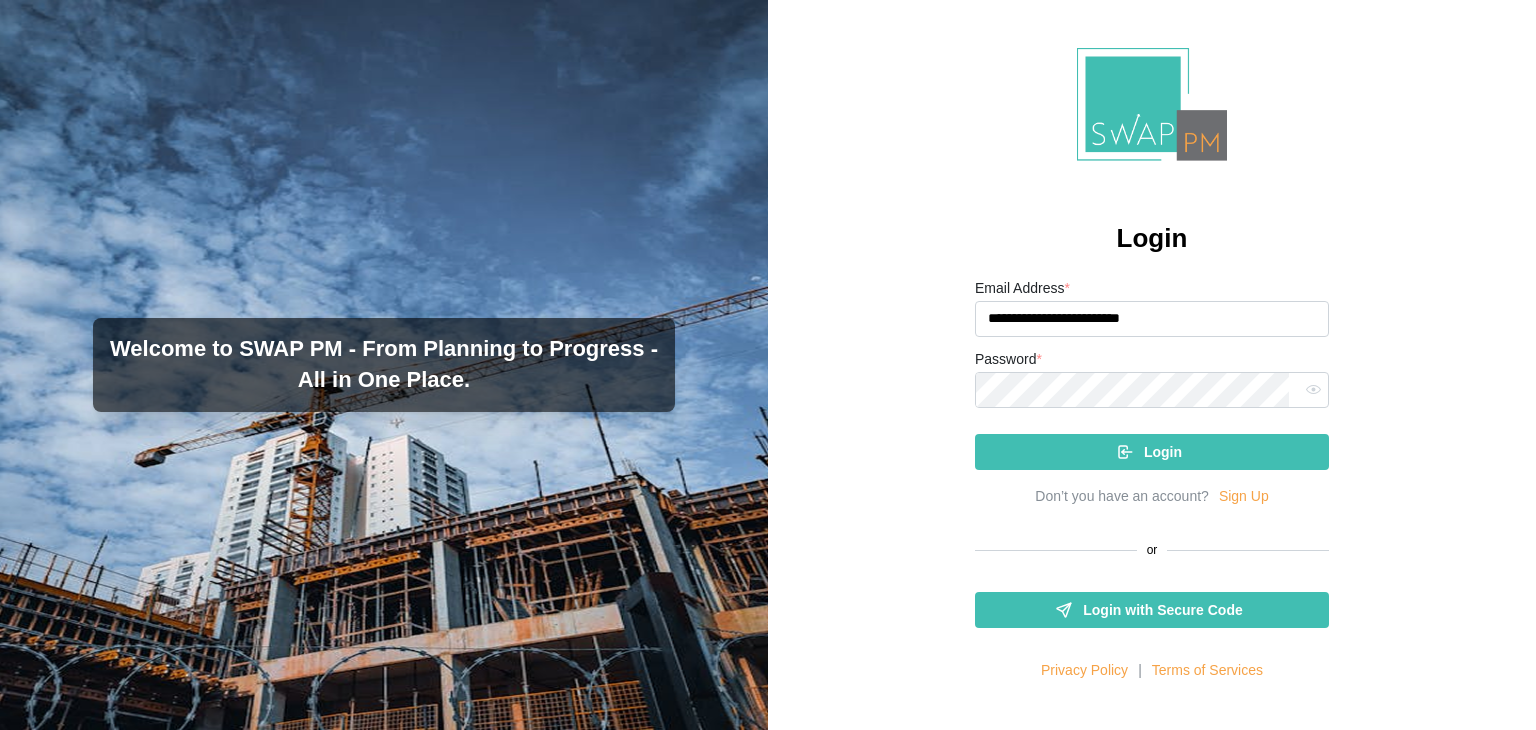 click on "**********" at bounding box center (1152, 319) 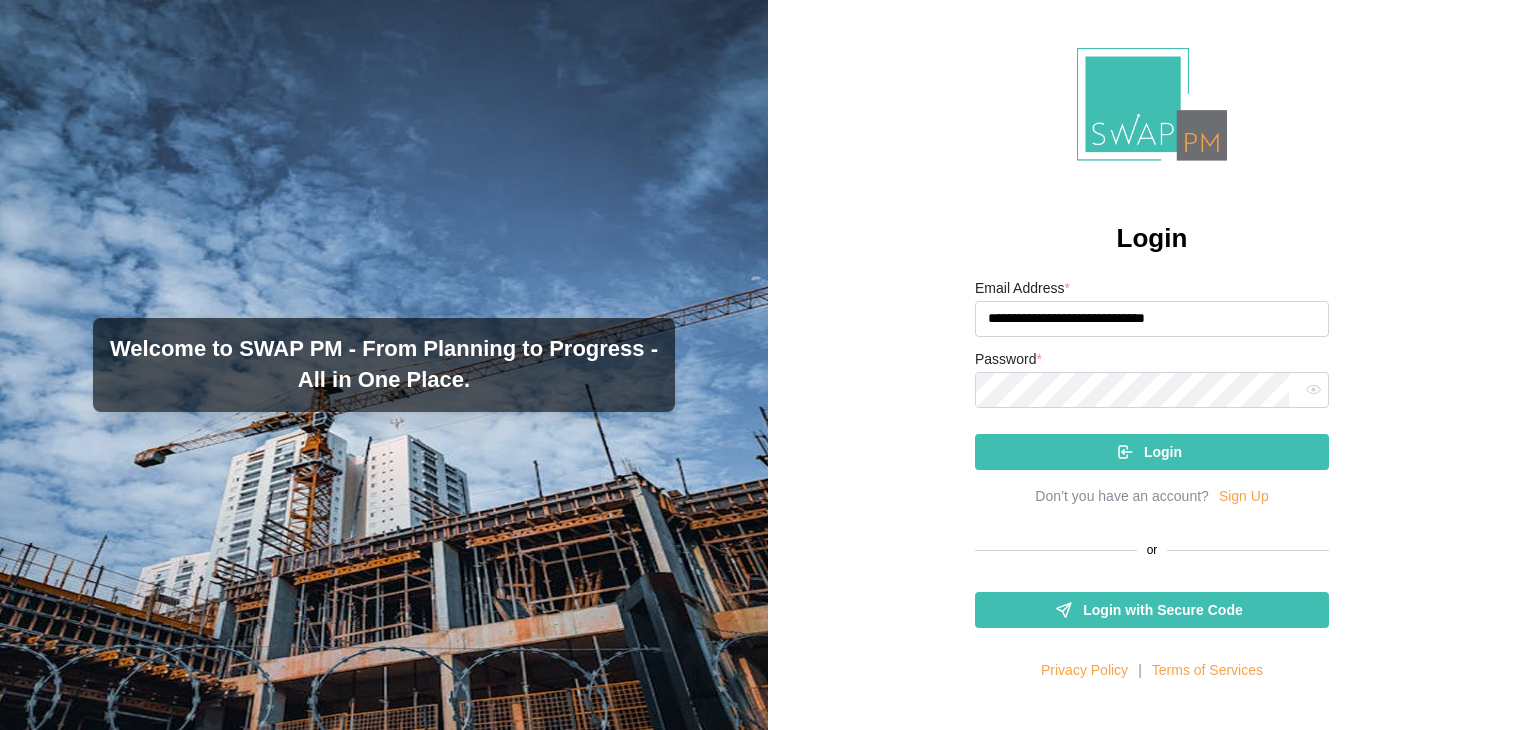 drag, startPoint x: 1128, startPoint y: 321, endPoint x: 1116, endPoint y: 321, distance: 12 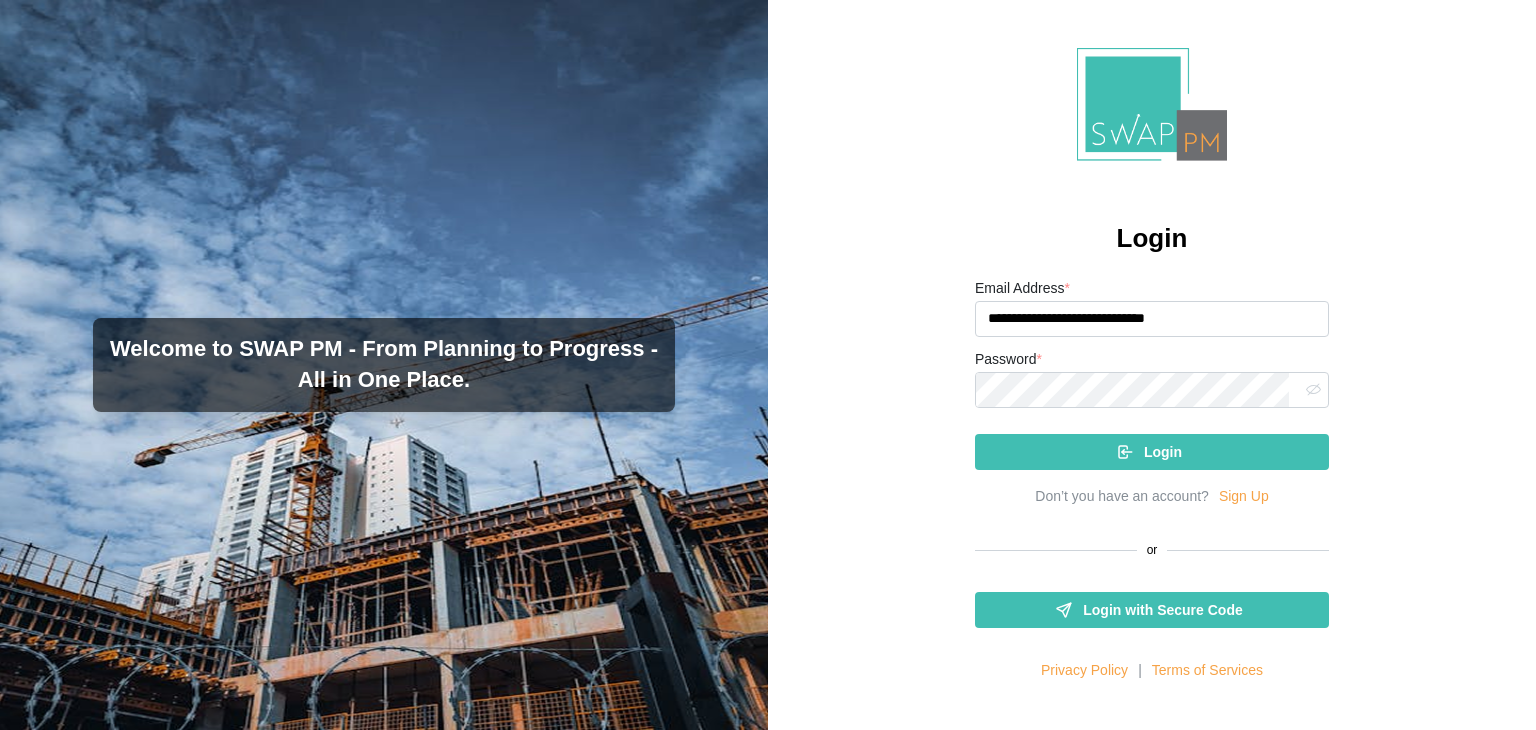 type on "**********" 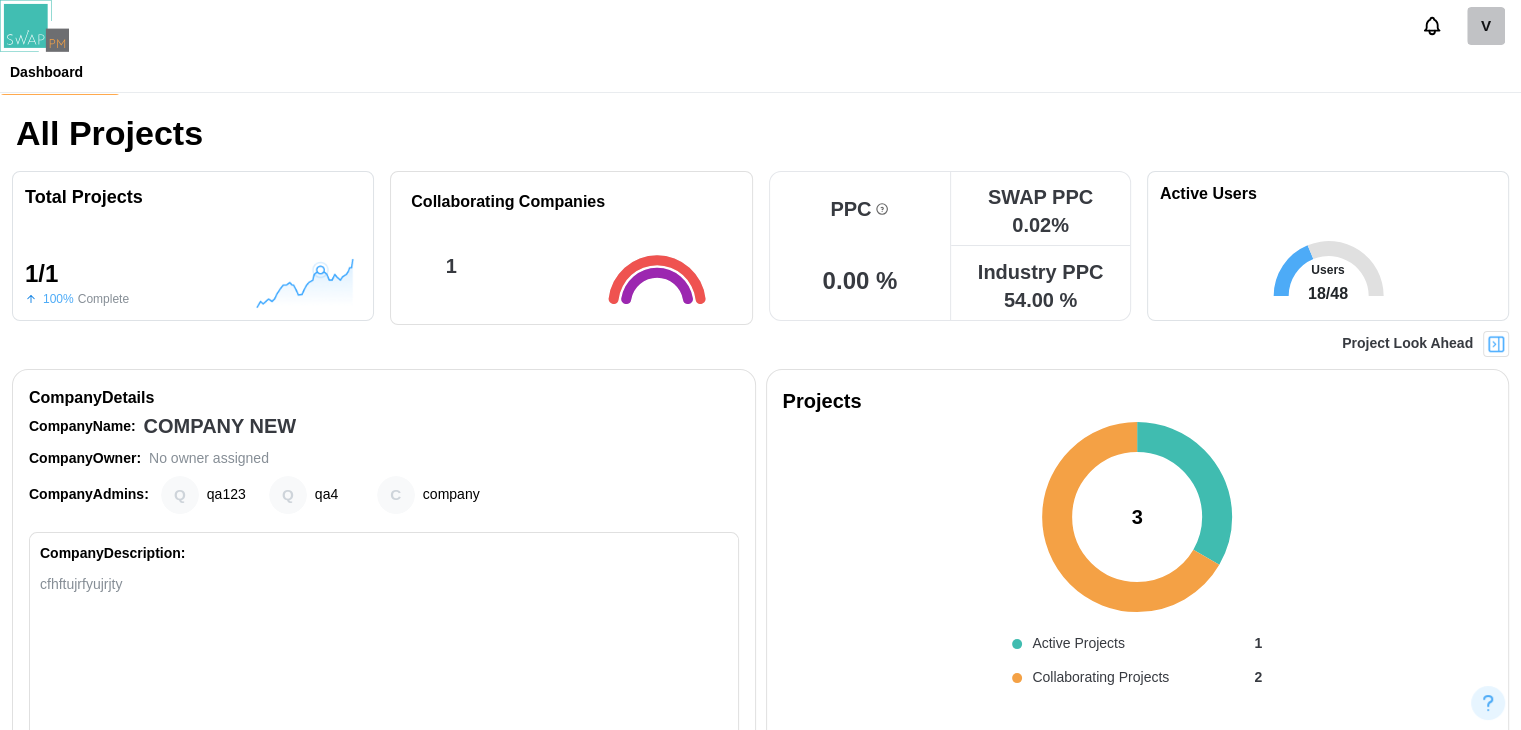 scroll, scrollTop: 0, scrollLeft: 0, axis: both 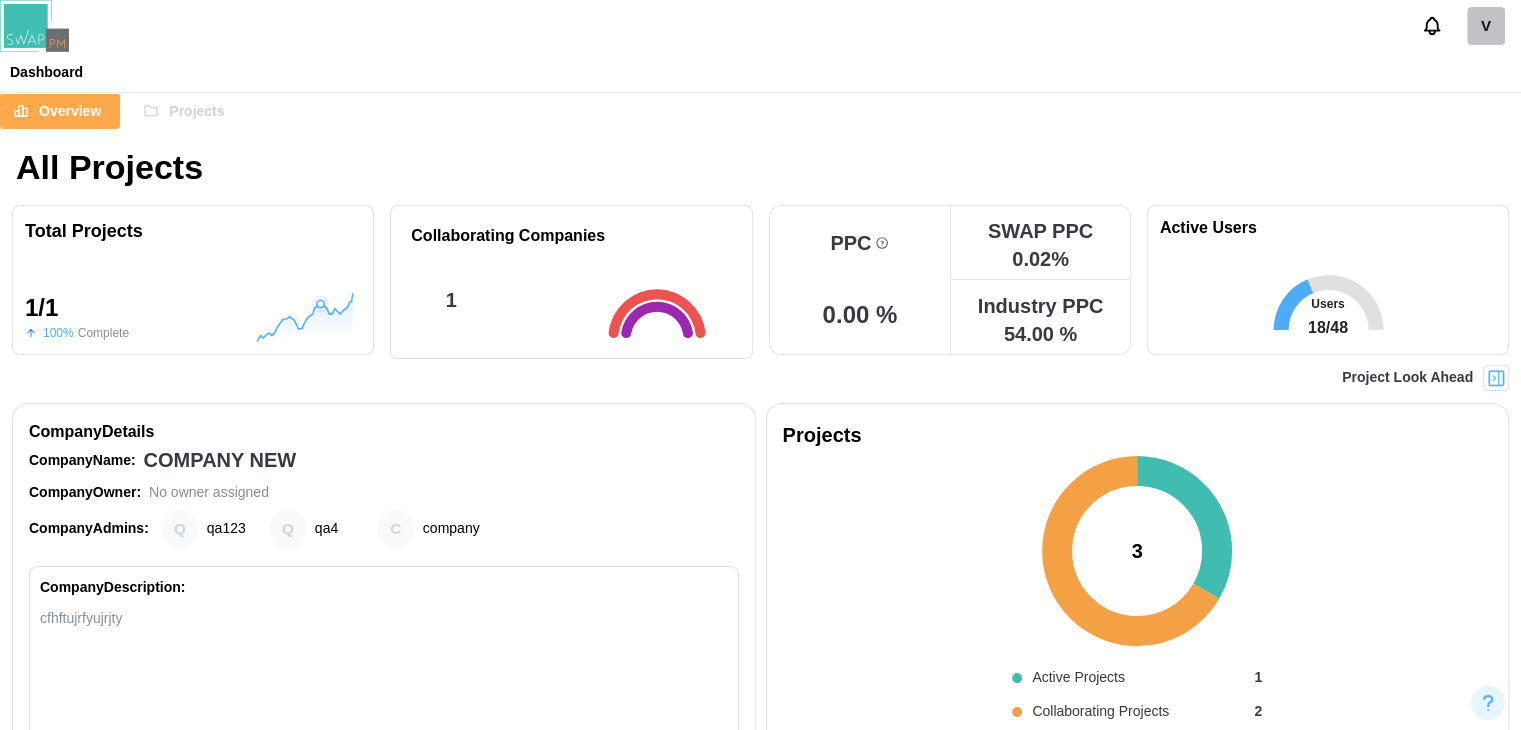 click at bounding box center [1496, 378] 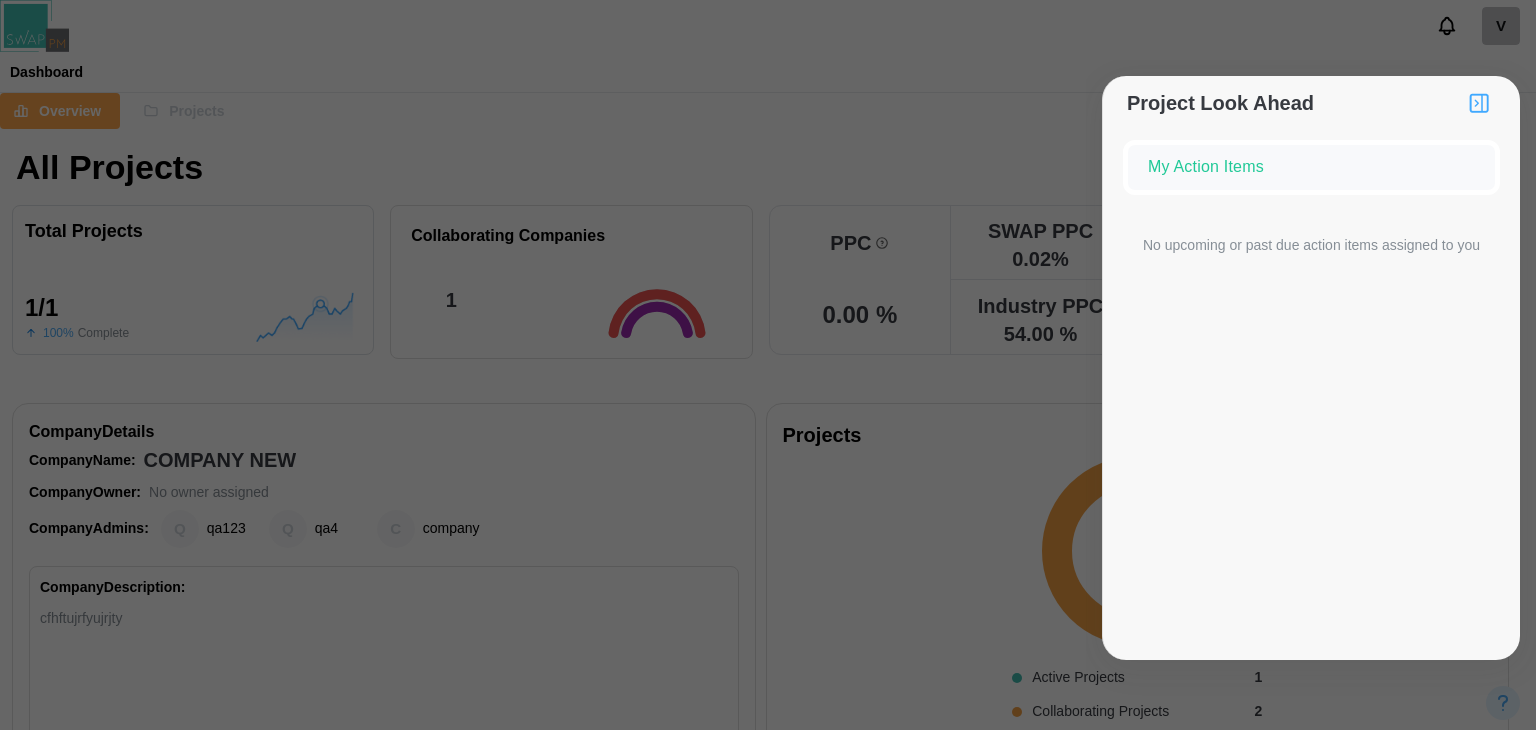 click at bounding box center (1479, 103) 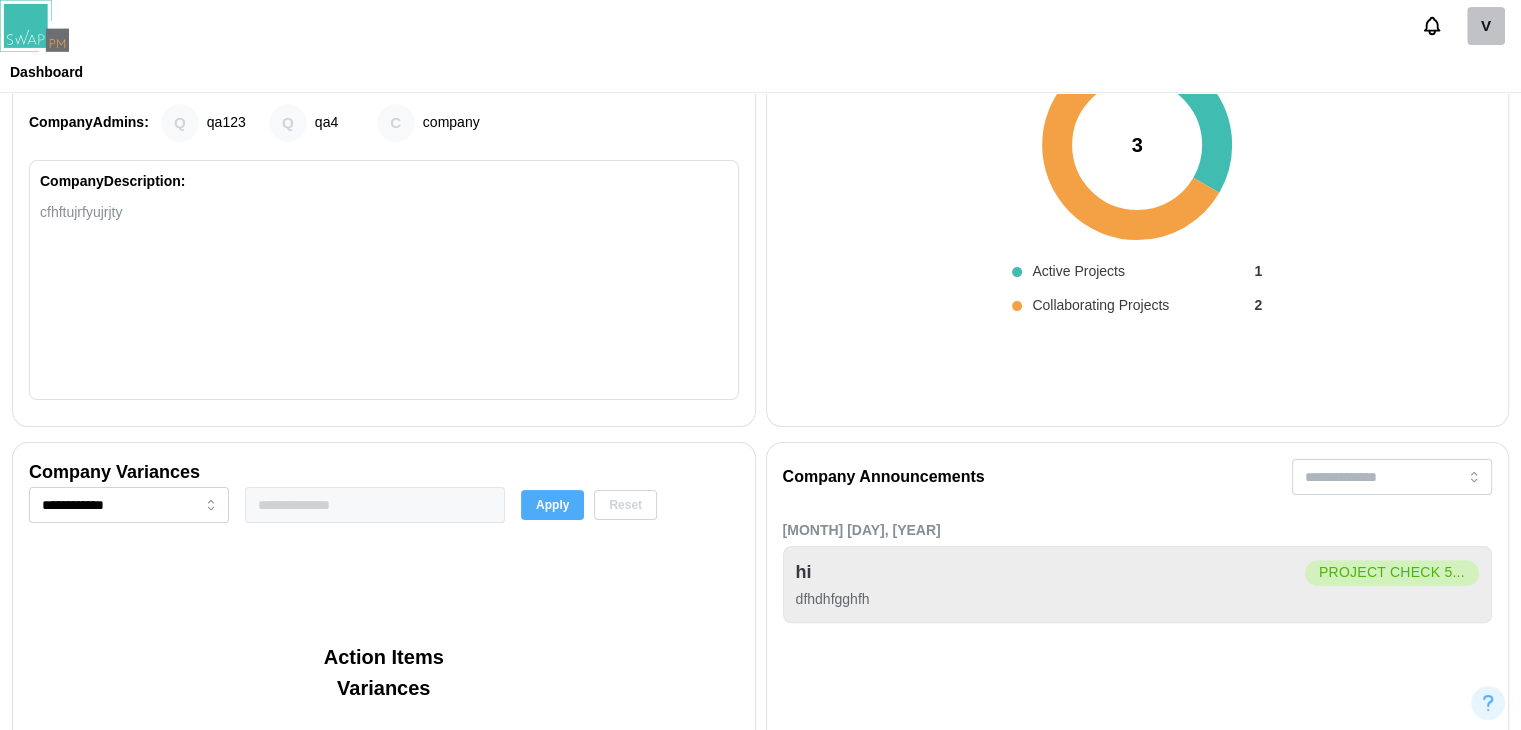 scroll, scrollTop: 700, scrollLeft: 0, axis: vertical 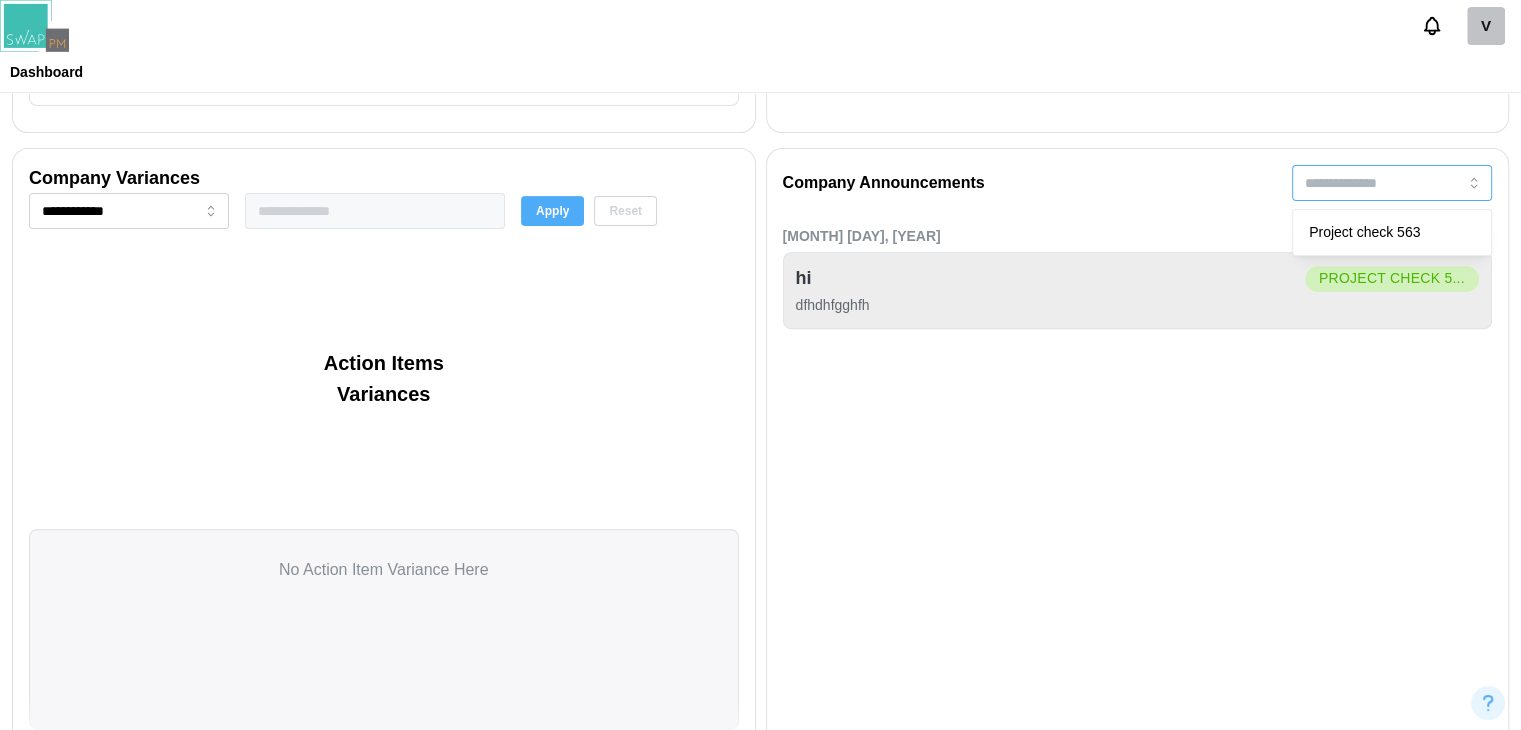 click at bounding box center [1392, 183] 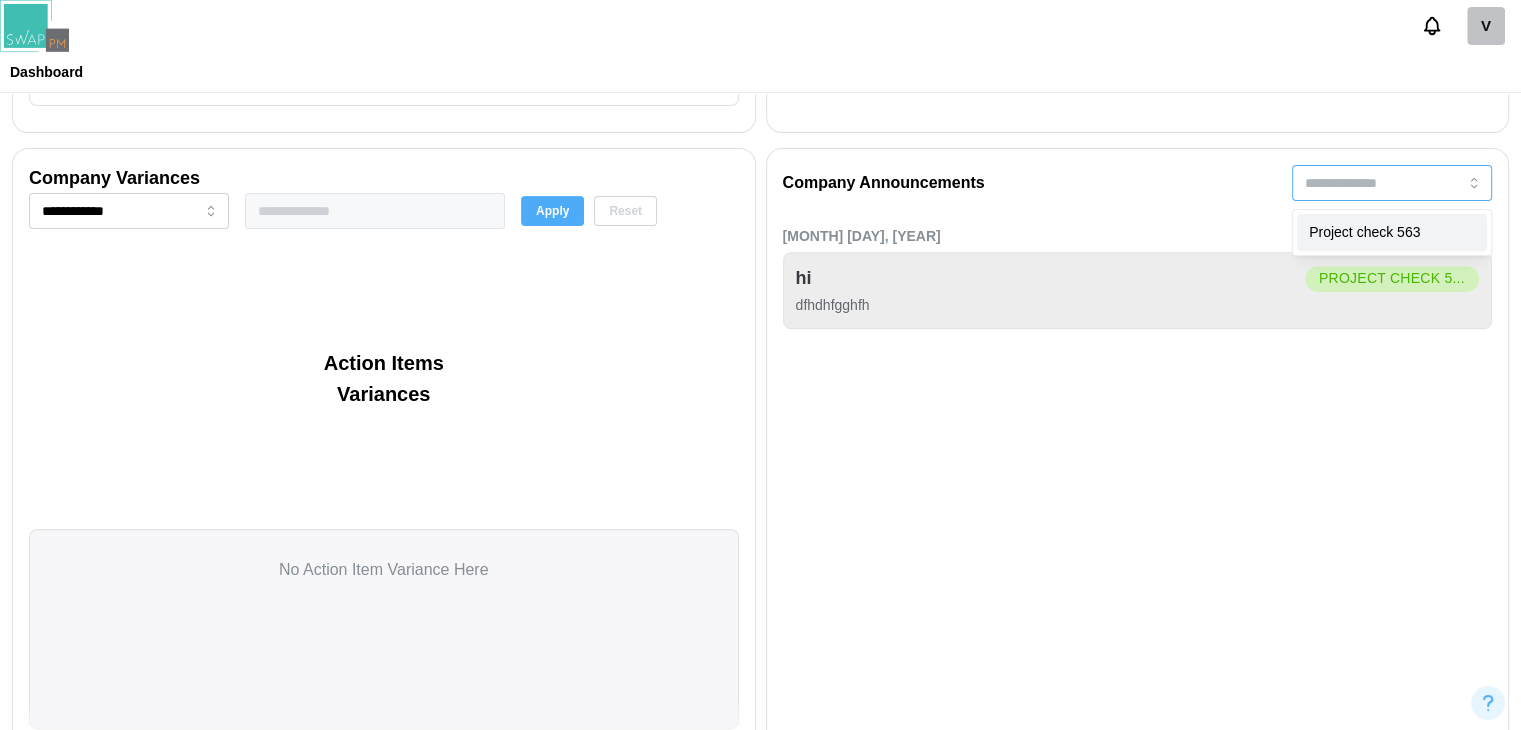 type on "**********" 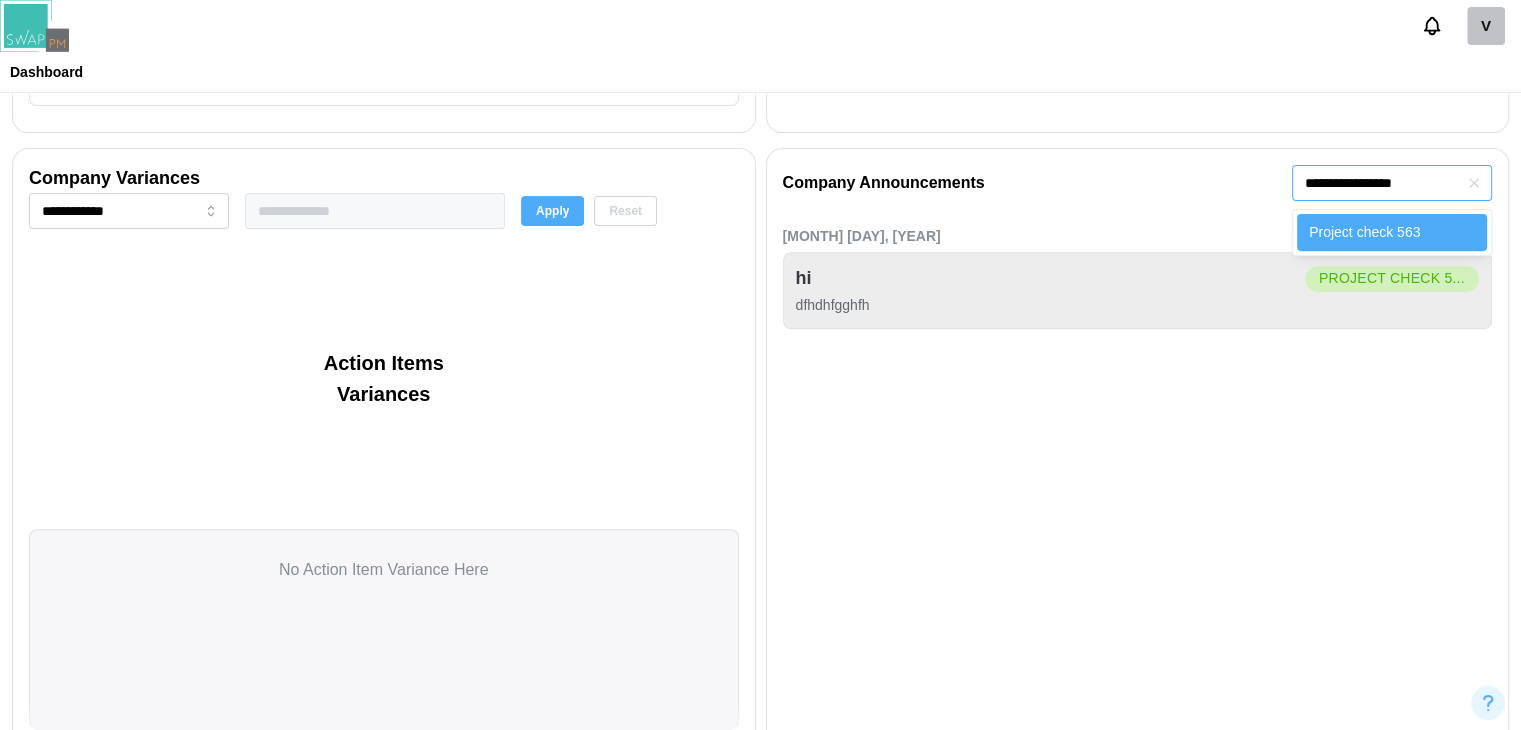 click on "**********" at bounding box center [1392, 183] 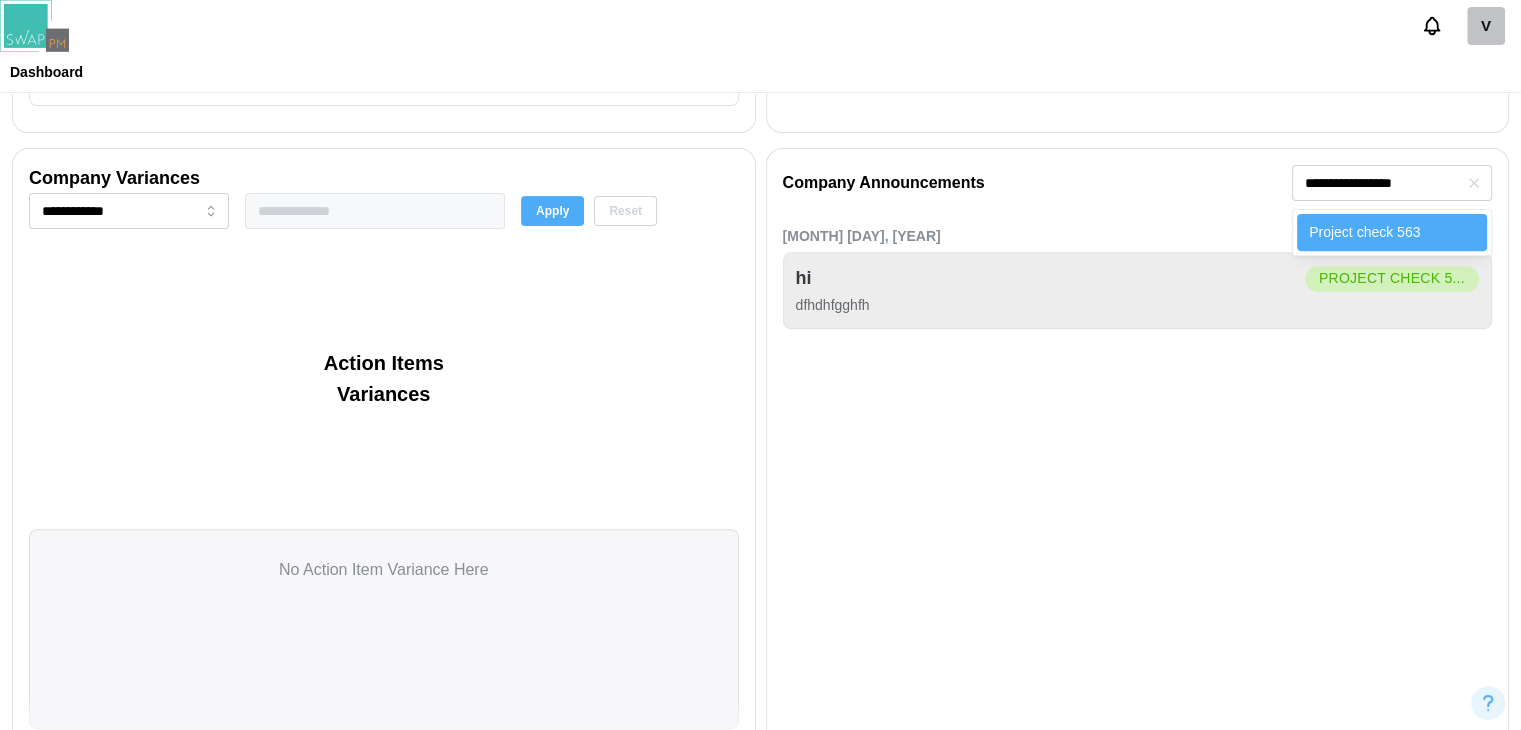click on "Jul 30, 2025 hi Project check 5... dfhdhfgghfh" at bounding box center (1138, 447) 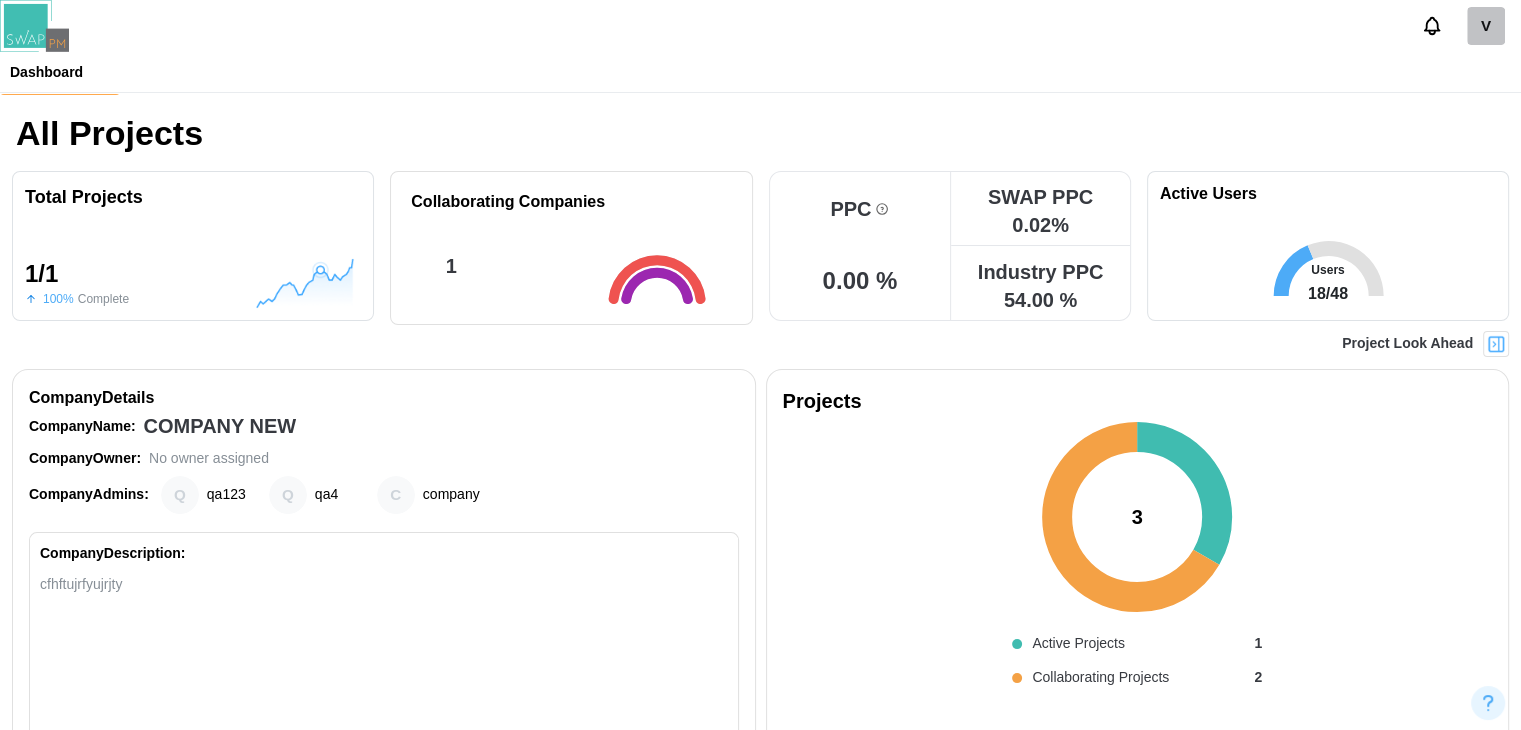 scroll, scrollTop: 0, scrollLeft: 0, axis: both 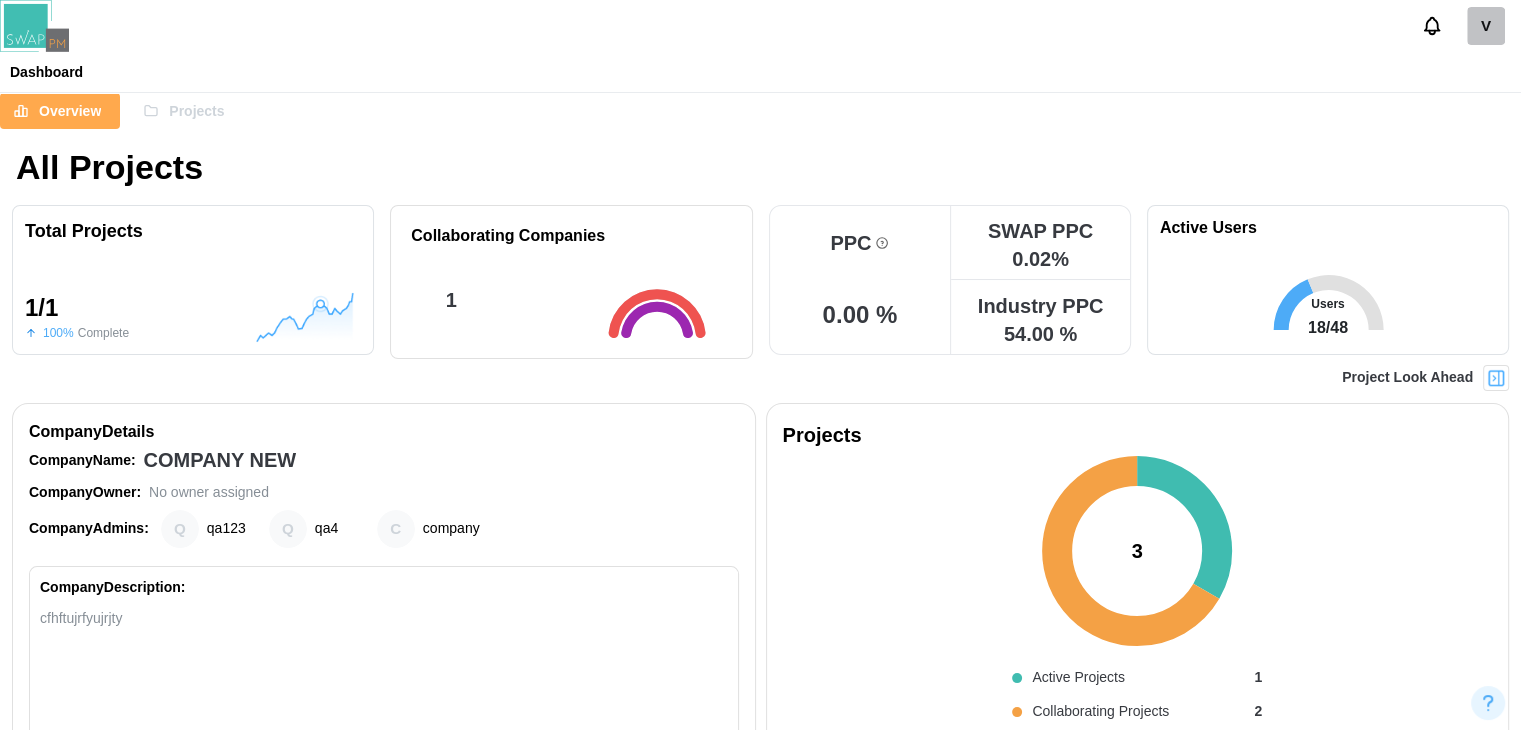 click on "Projects" at bounding box center [196, 111] 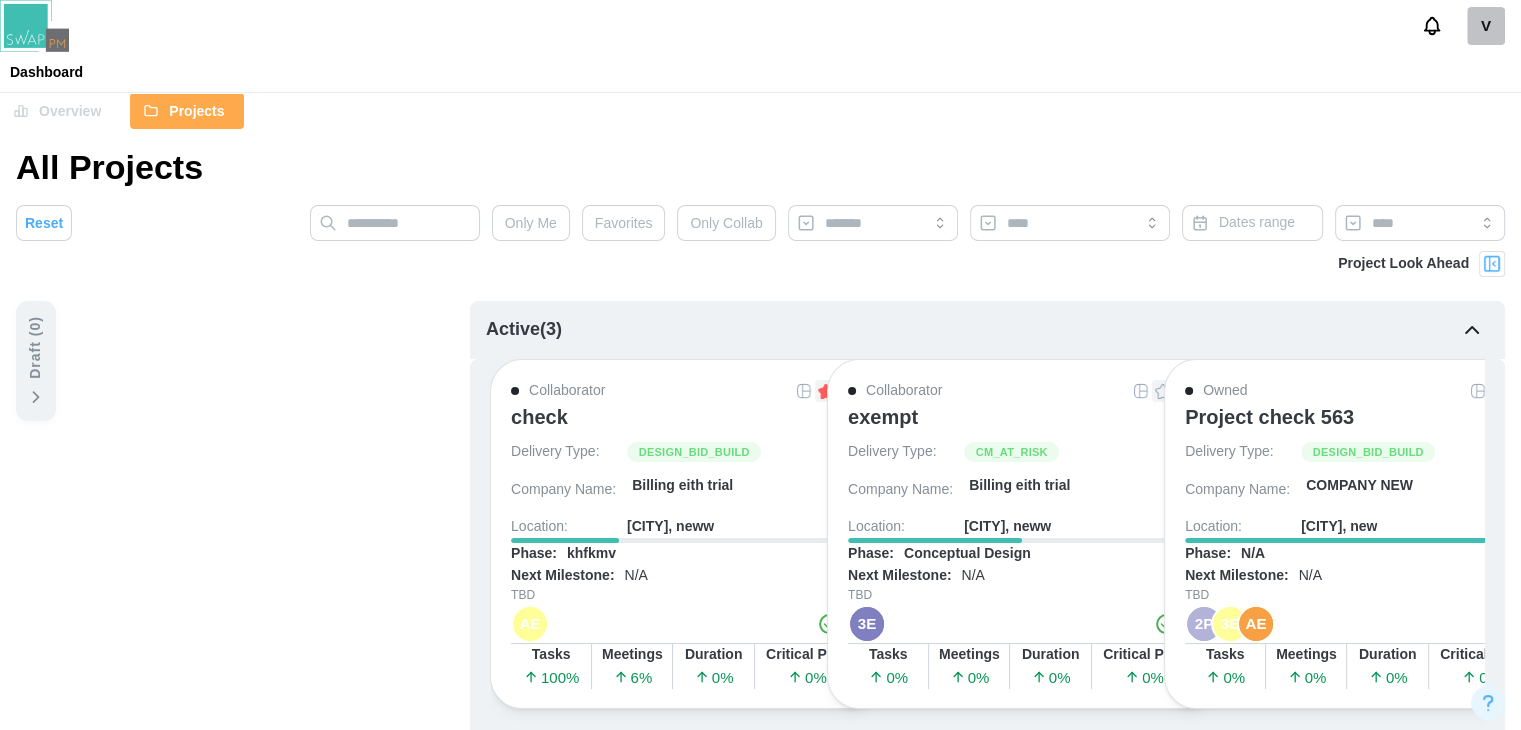 click on "exempt" at bounding box center (883, 417) 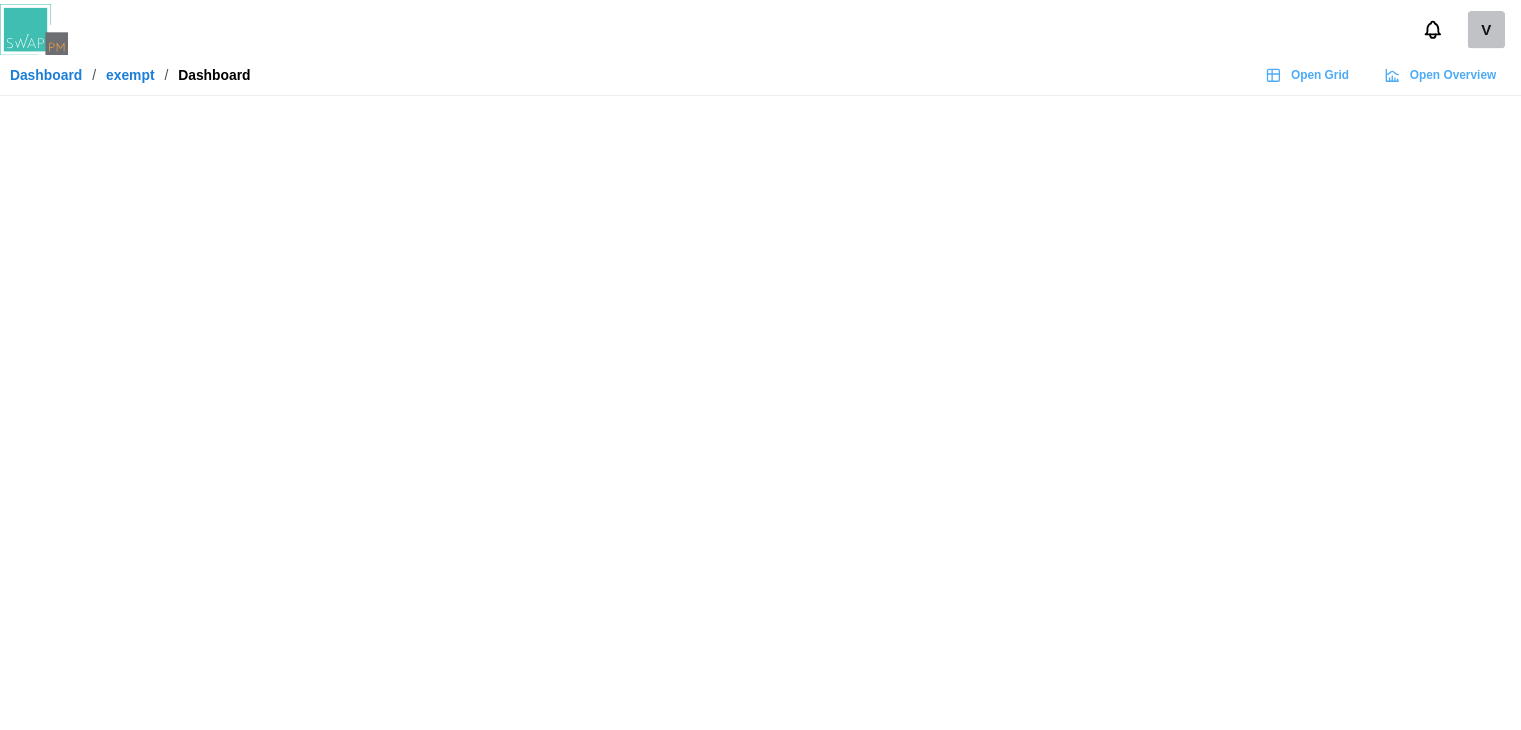 scroll, scrollTop: 0, scrollLeft: 0, axis: both 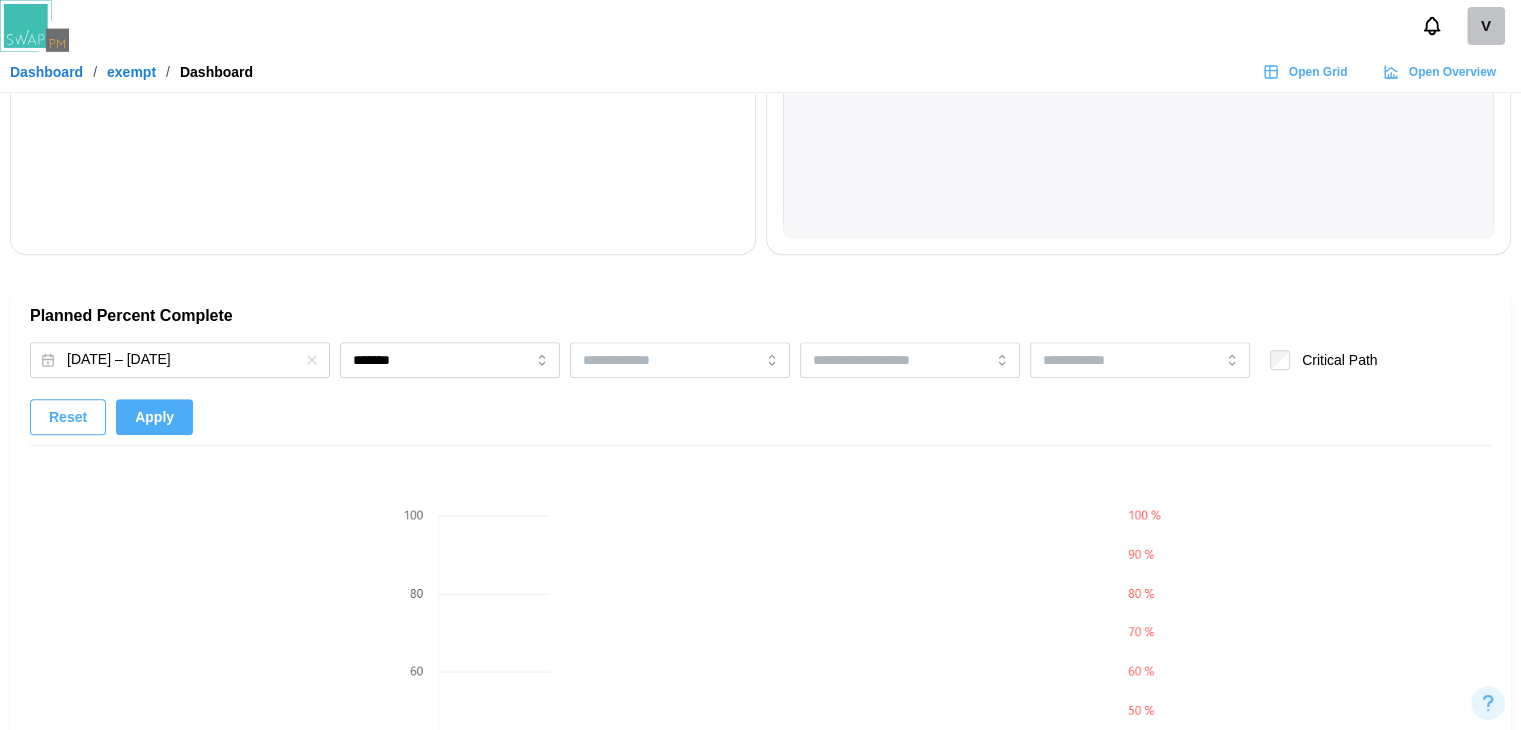 drag, startPoint x: 1346, startPoint y: -87, endPoint x: 1535, endPoint y: -87, distance: 189 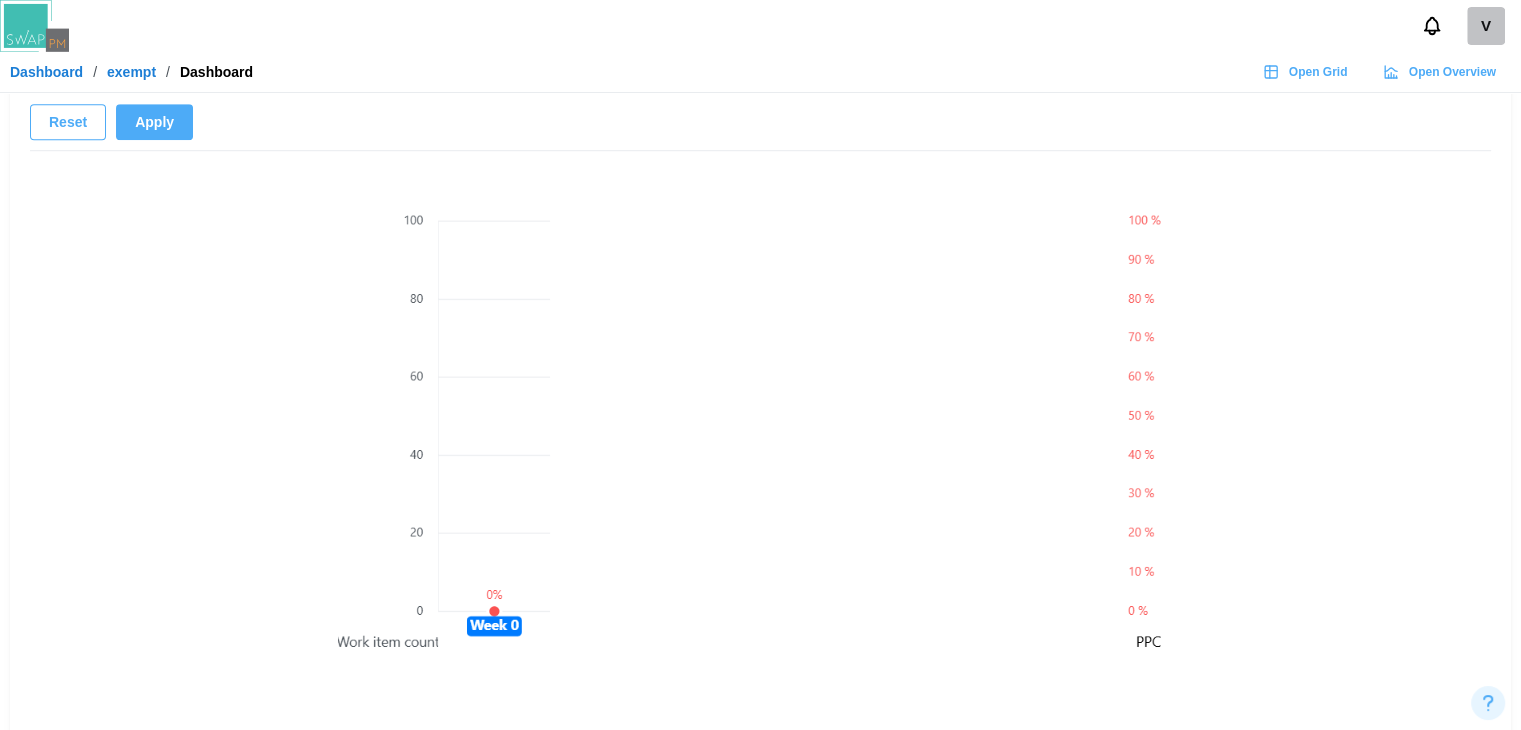 scroll, scrollTop: 1312, scrollLeft: 0, axis: vertical 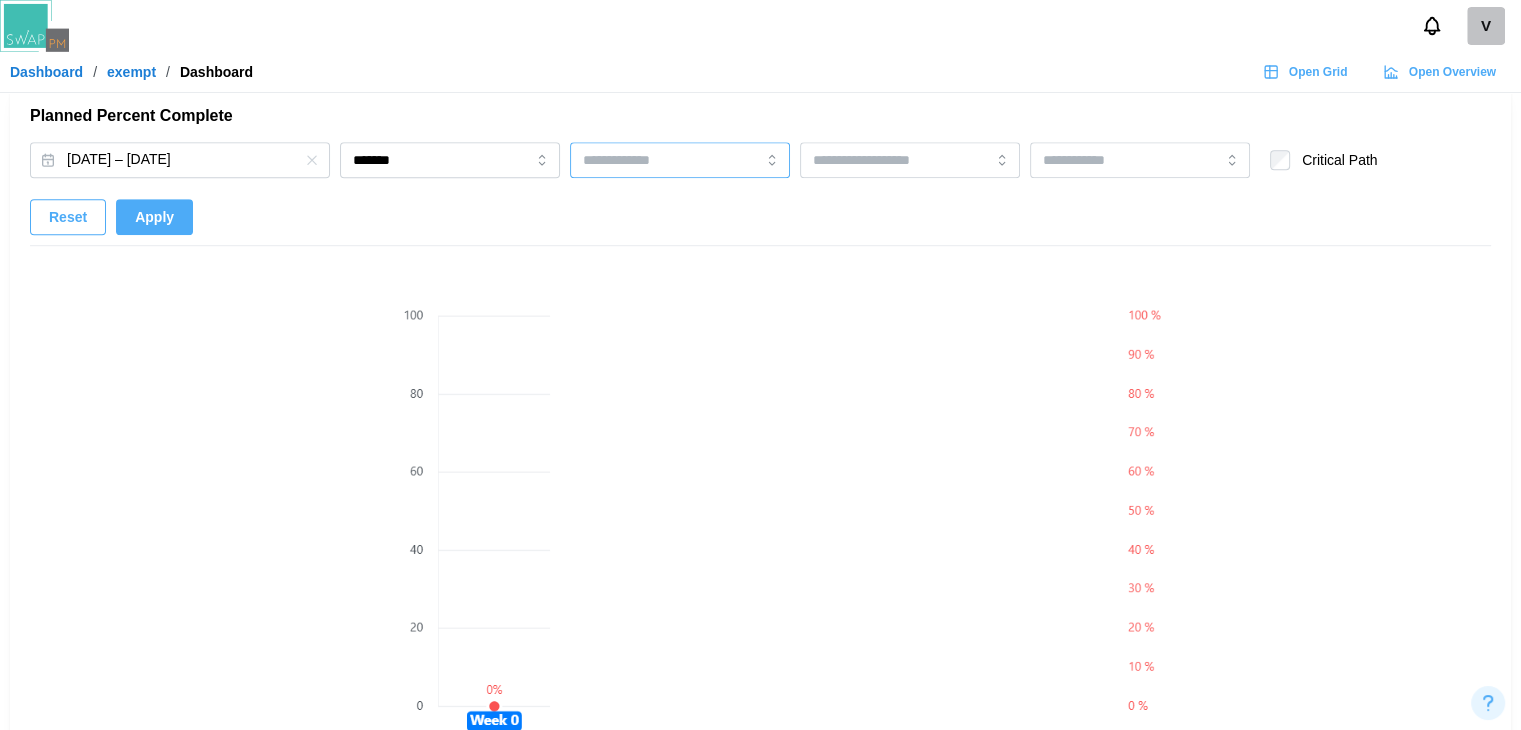 click at bounding box center [650, 160] 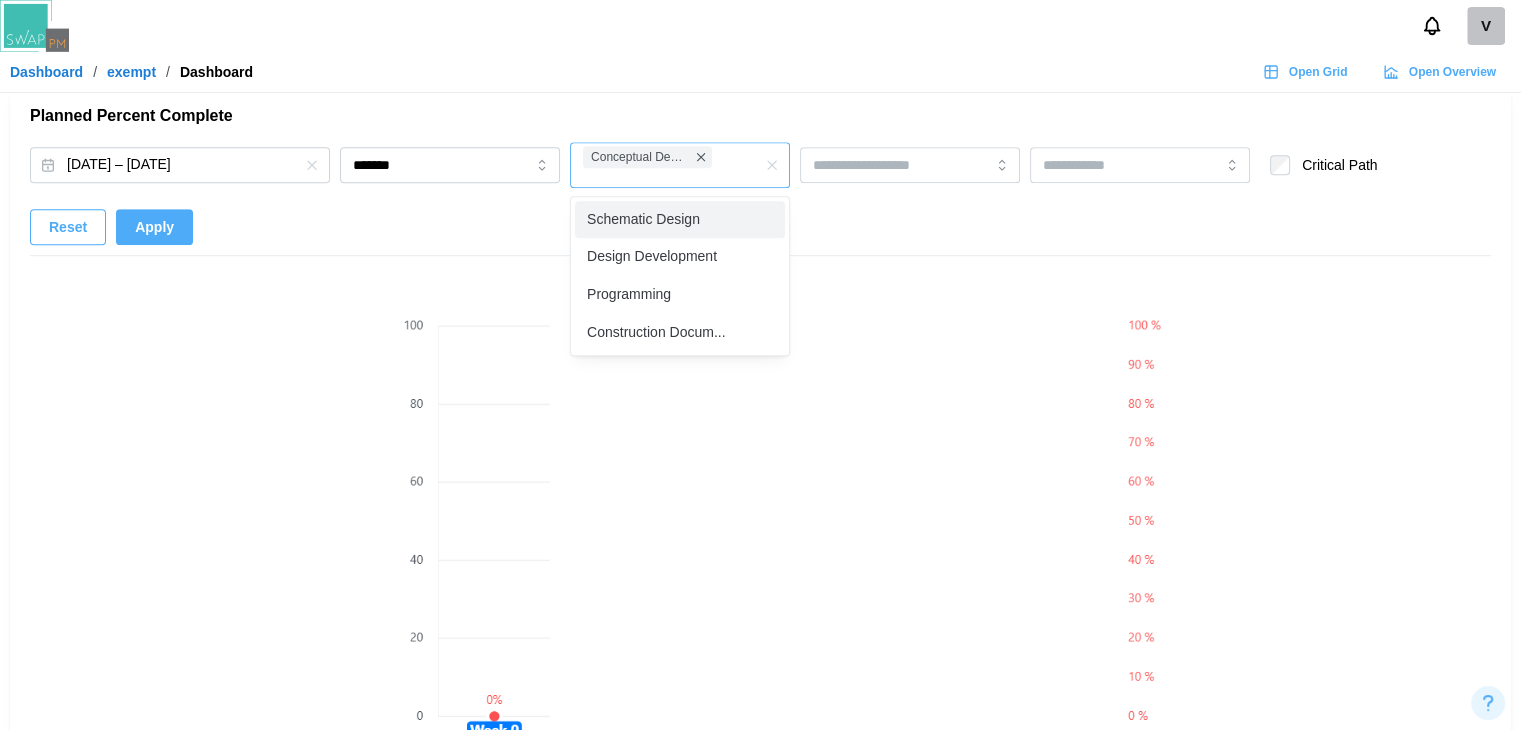drag, startPoint x: 640, startPoint y: 204, endPoint x: 652, endPoint y: 206, distance: 12.165525 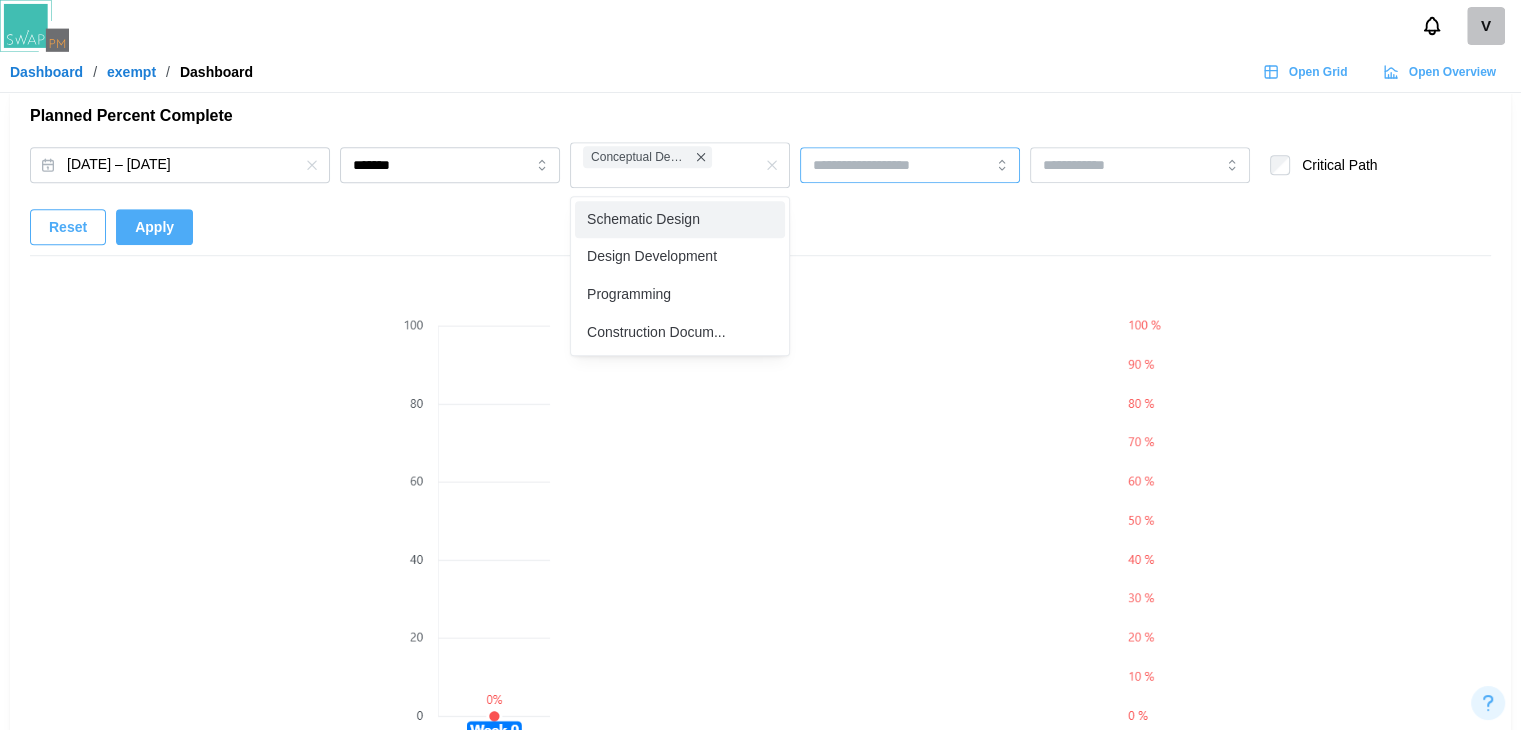 click at bounding box center [910, 165] 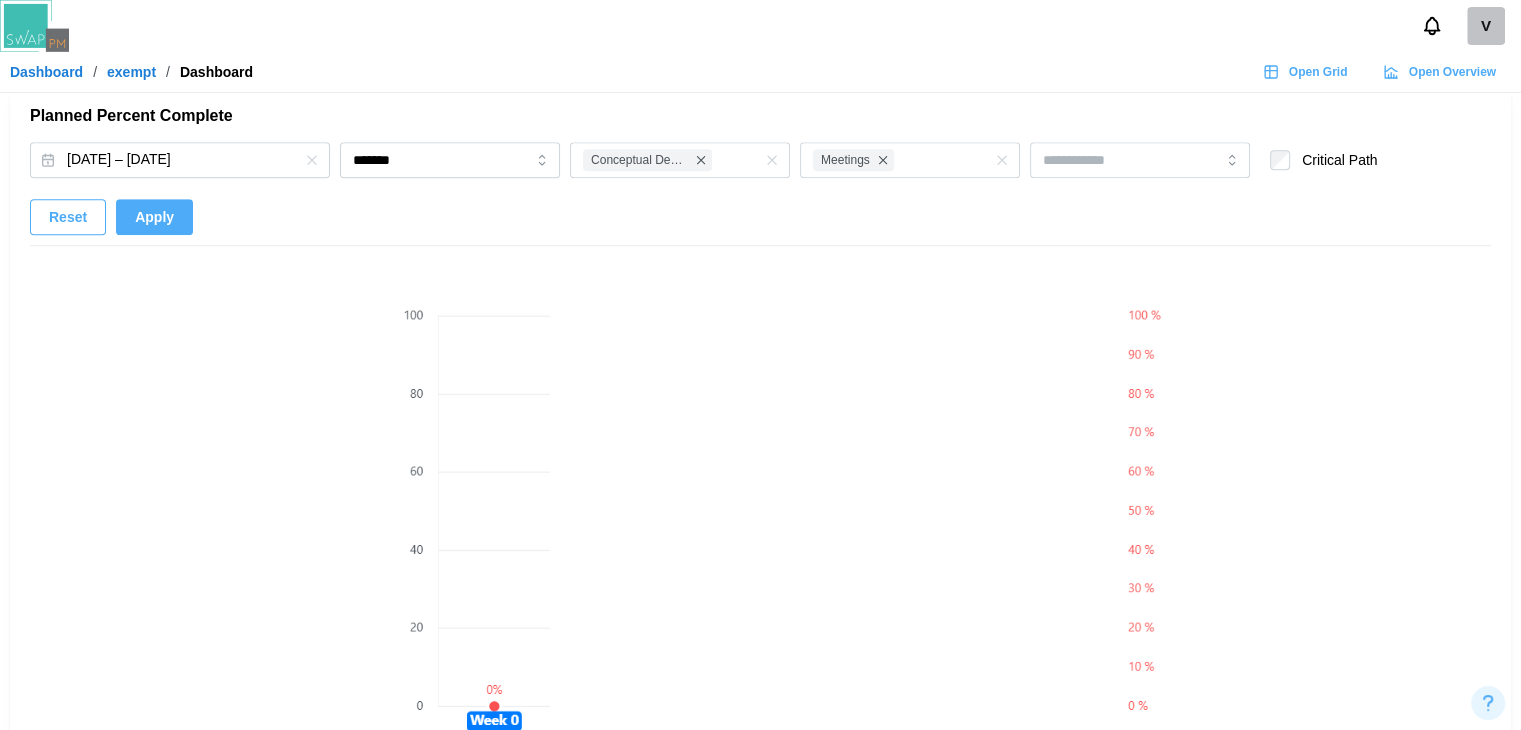 click on "Planned Percent Complete [DATE] – [DATE] ******* Conceptual Design Meetings Critical Path Reset Apply Show Action Item Trendlines Meetings Tasks Durations Adjusted In Completed item" at bounding box center [760, 530] 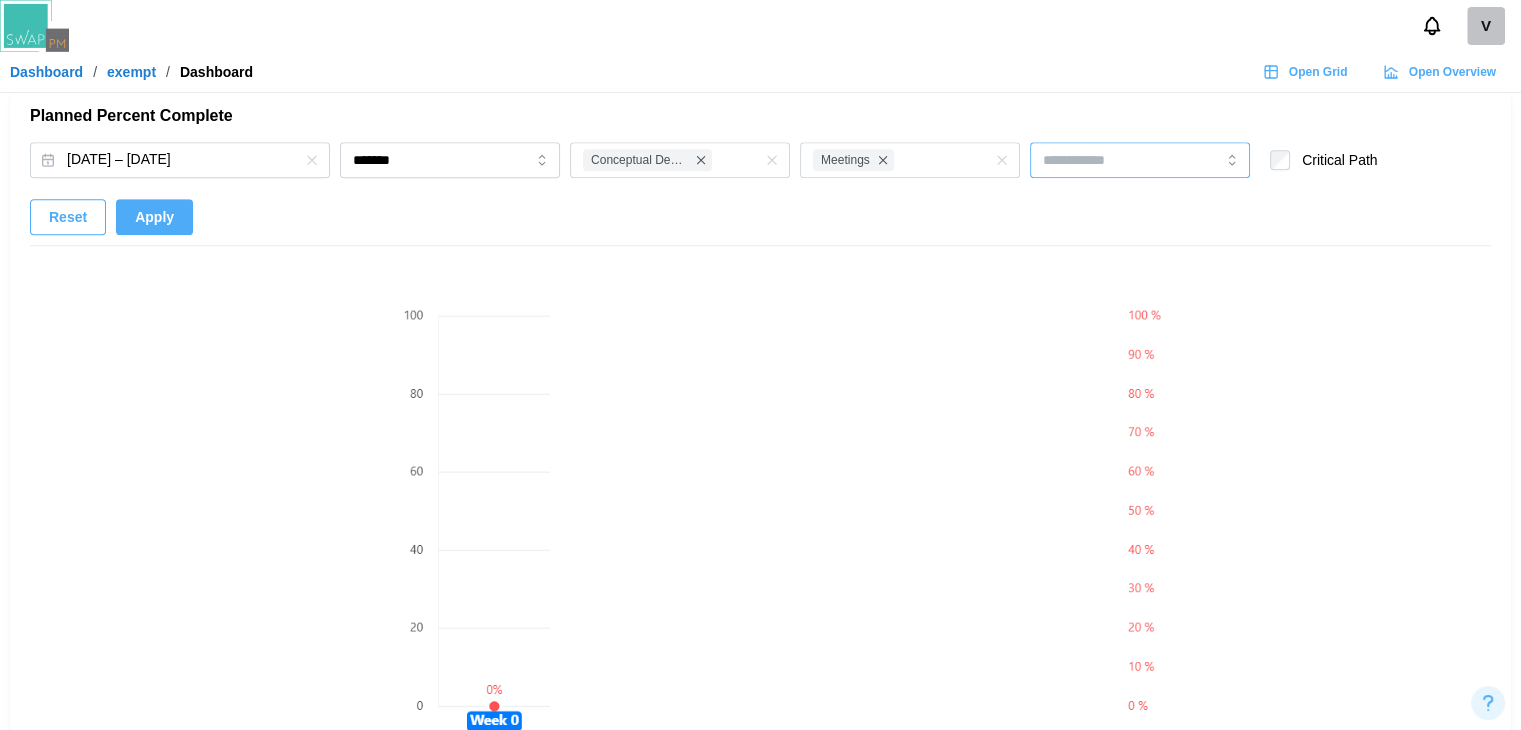 click at bounding box center (1110, 160) 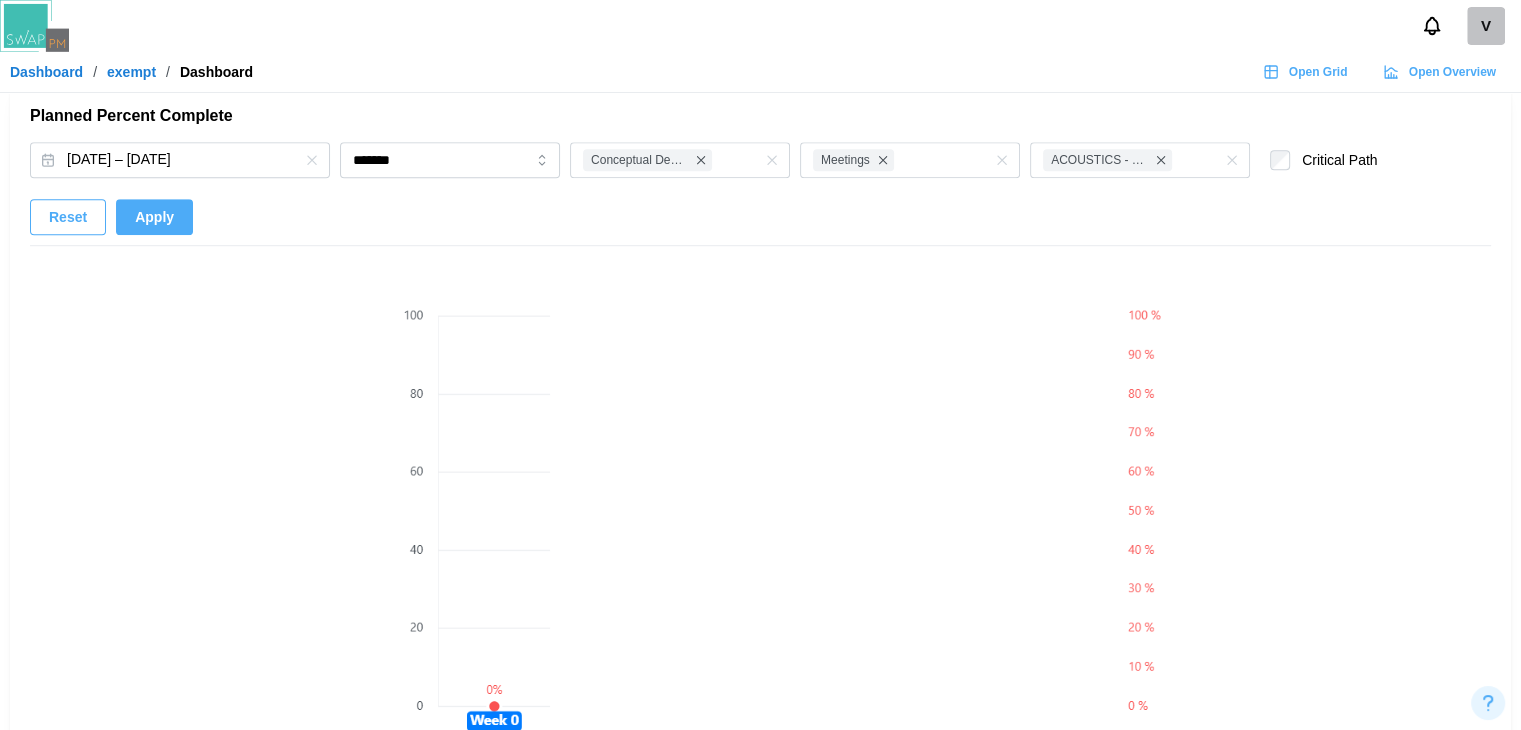 click on "Apply" at bounding box center [154, 217] 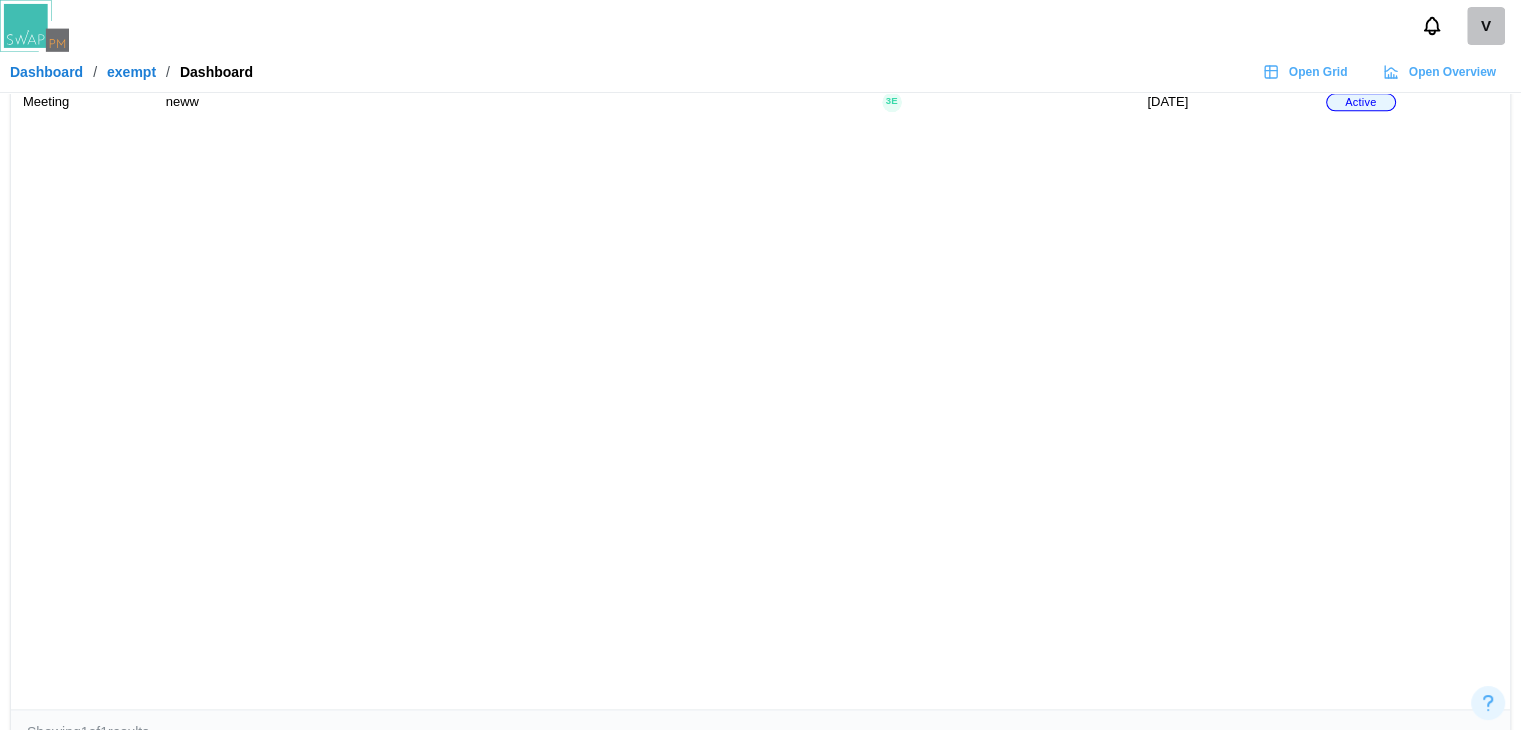 scroll, scrollTop: 2412, scrollLeft: 0, axis: vertical 